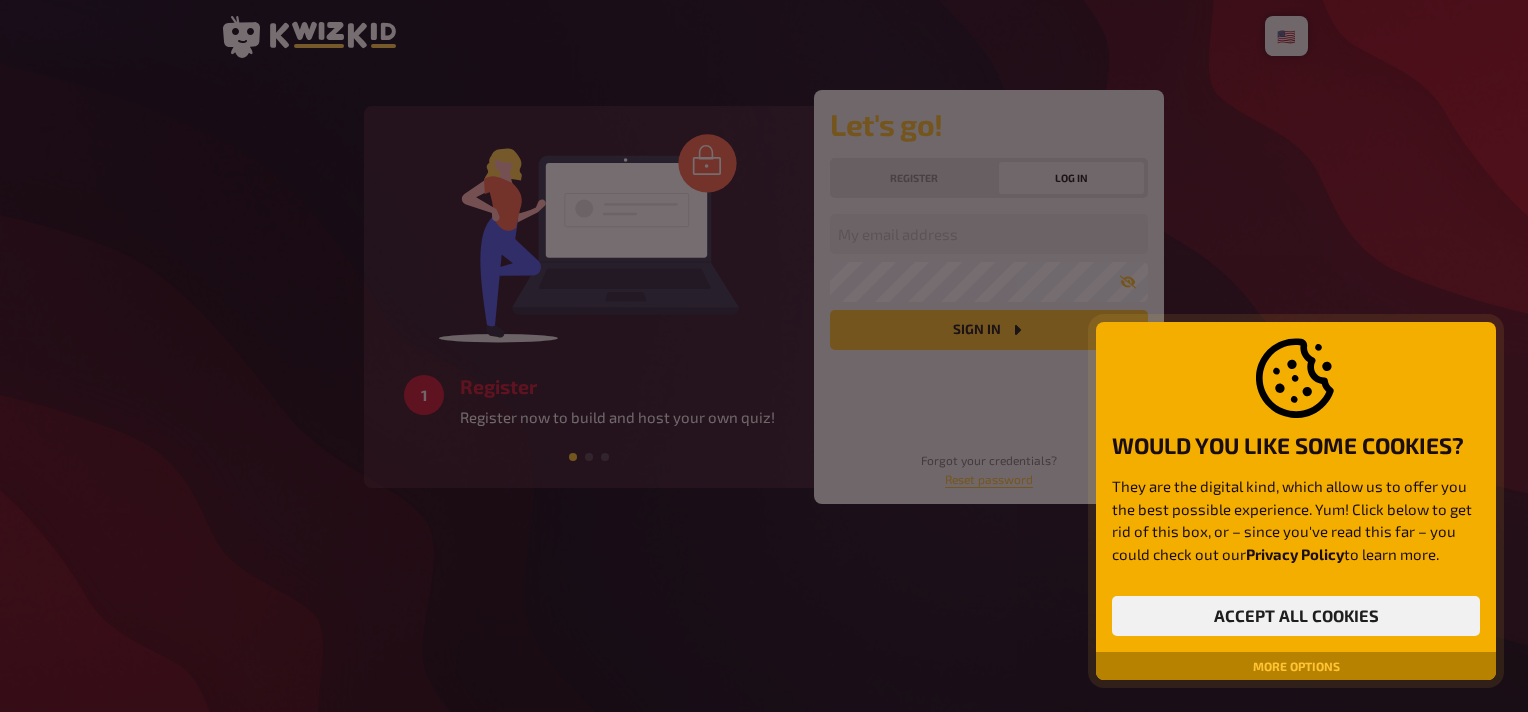 scroll, scrollTop: 0, scrollLeft: 0, axis: both 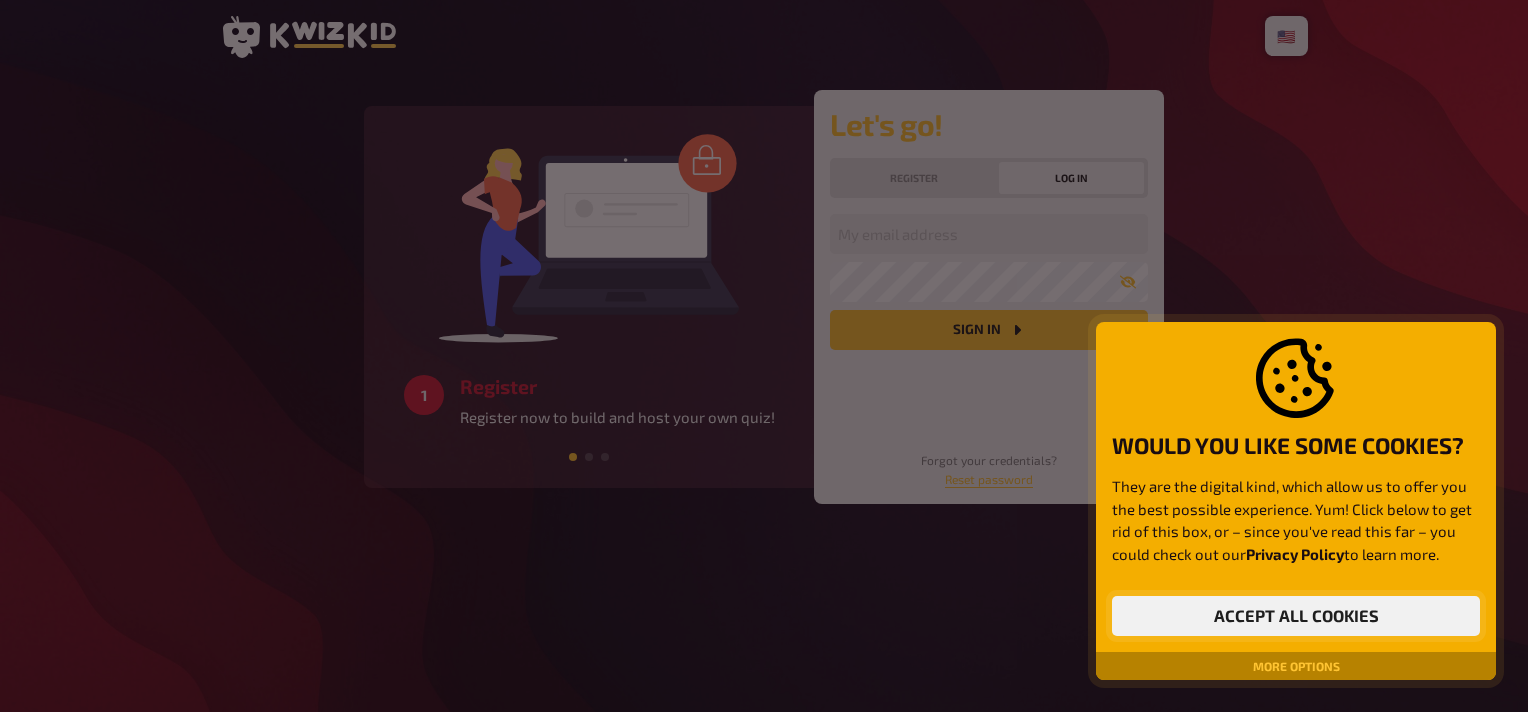 click on "Accept all cookies" at bounding box center [1296, 616] 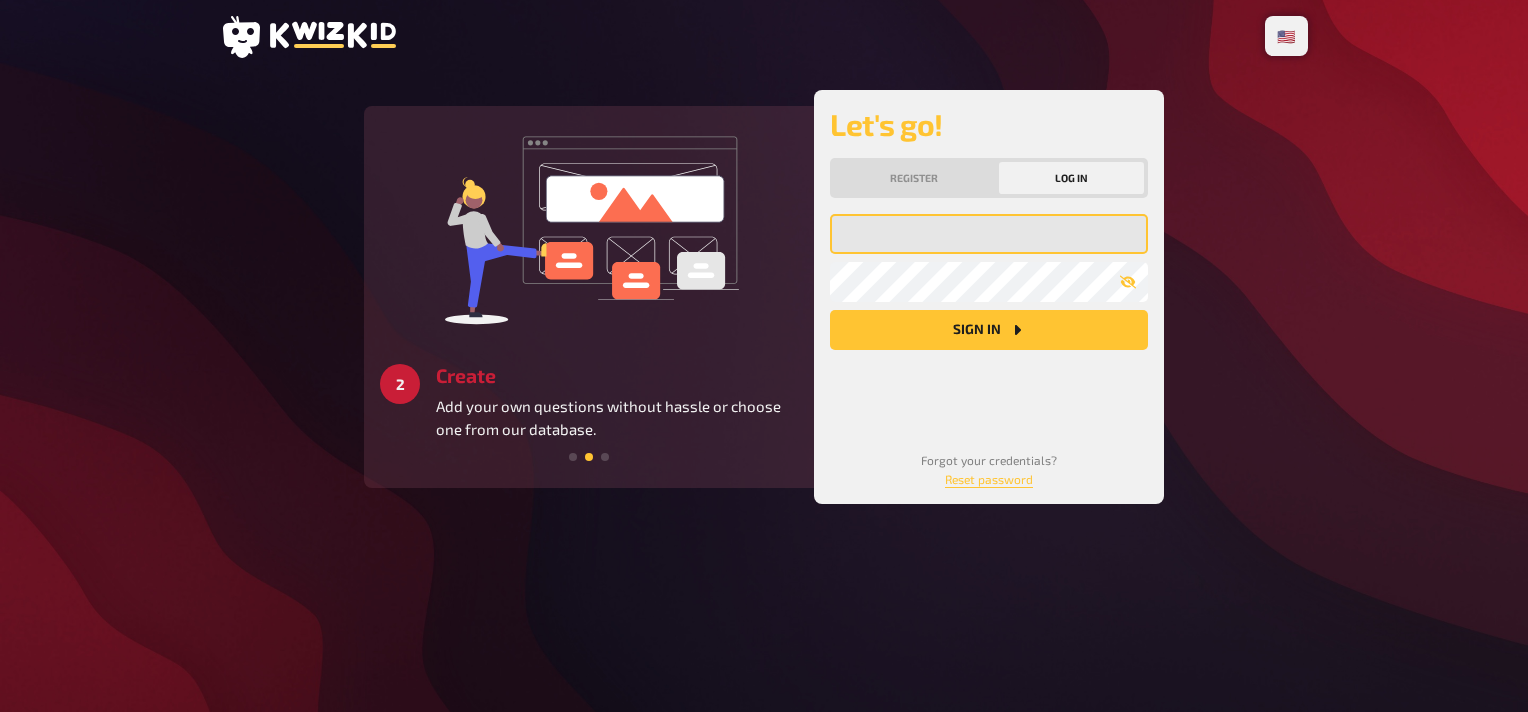 click at bounding box center [989, 234] 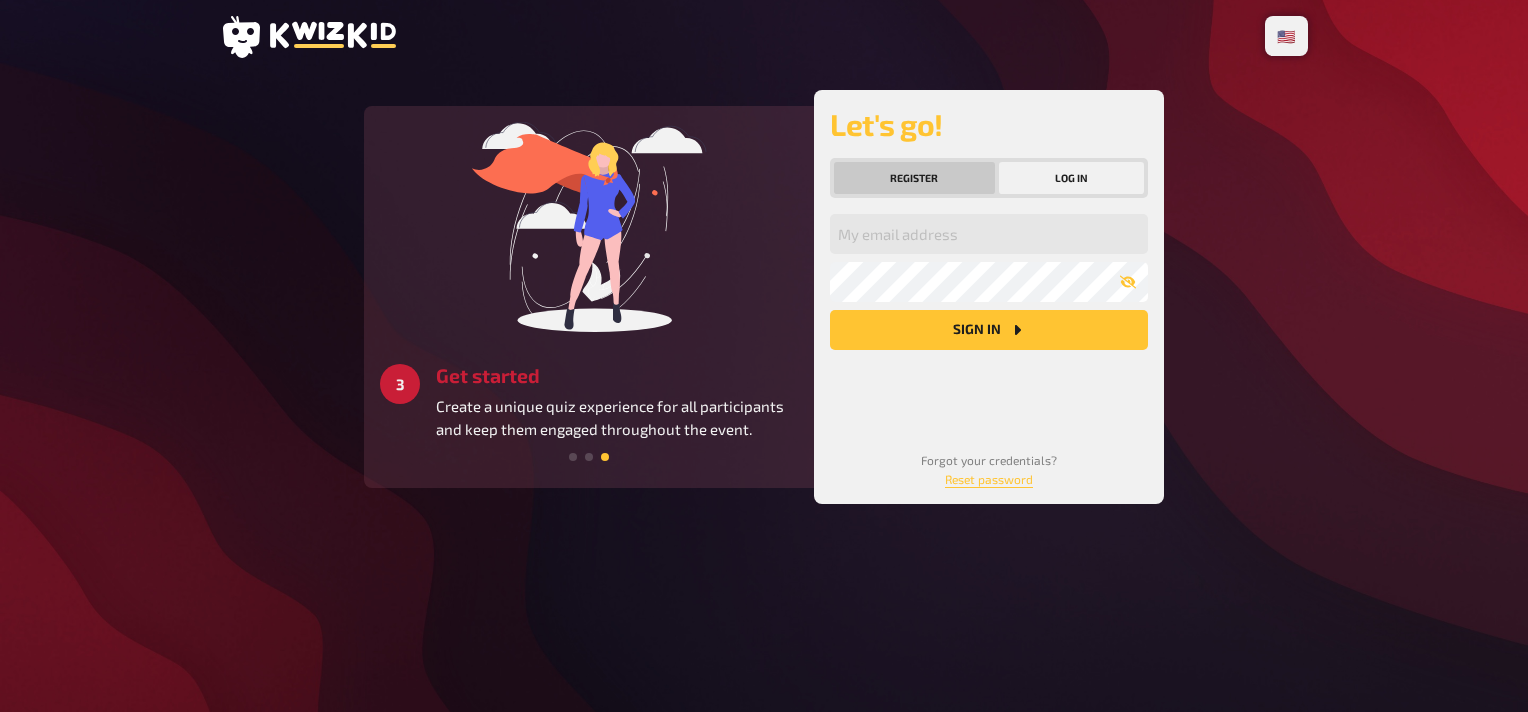 click on "Register" at bounding box center (914, 178) 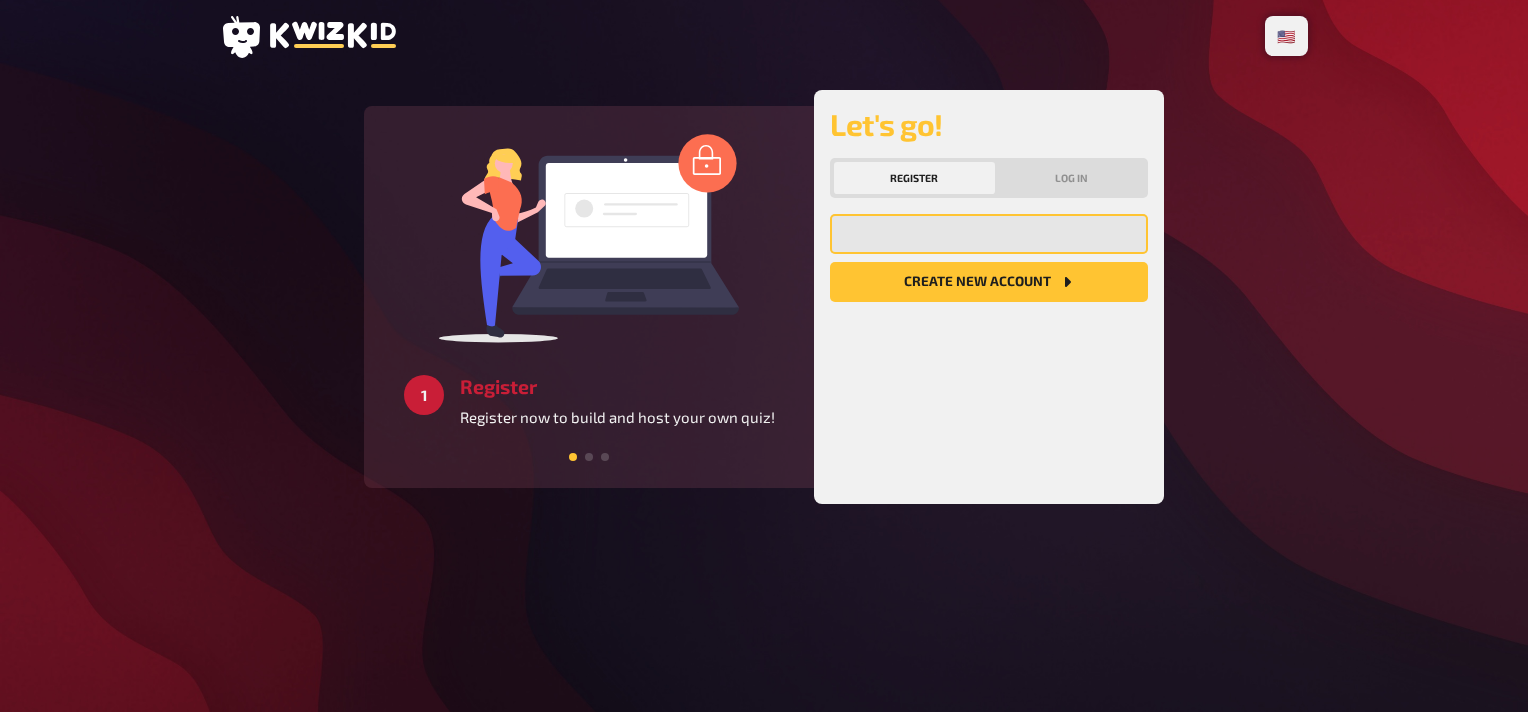 click at bounding box center (989, 234) 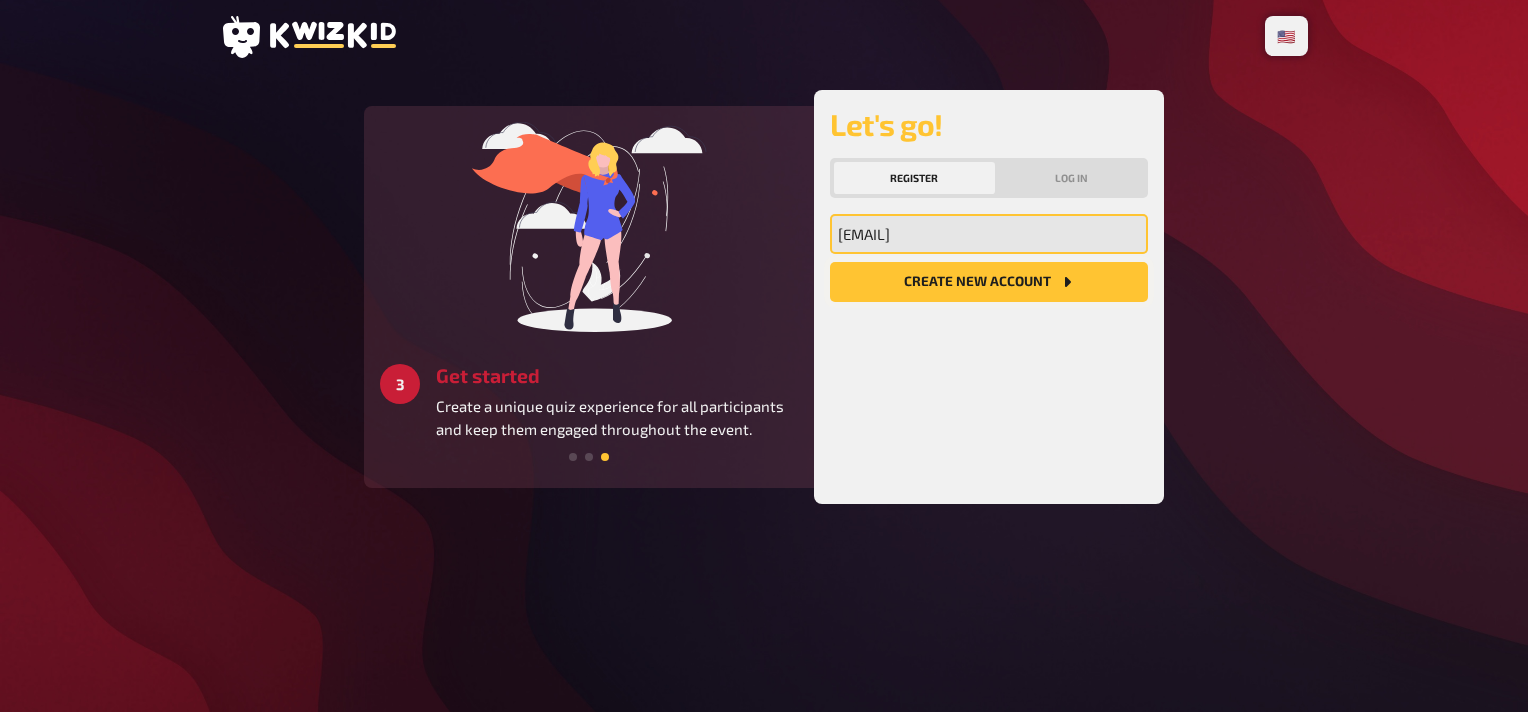 type on "amikusch@mycwt.com" 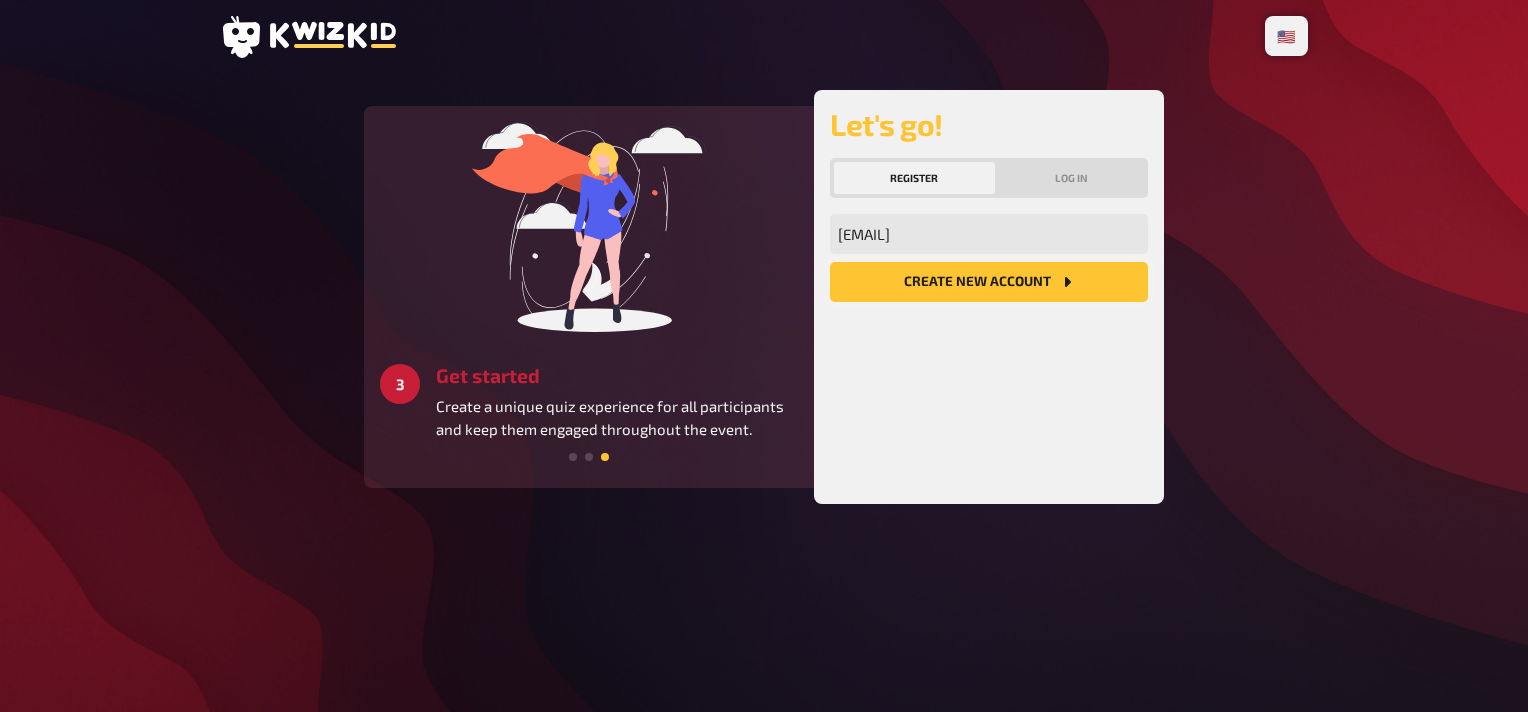 click on "Create new account" at bounding box center [989, 282] 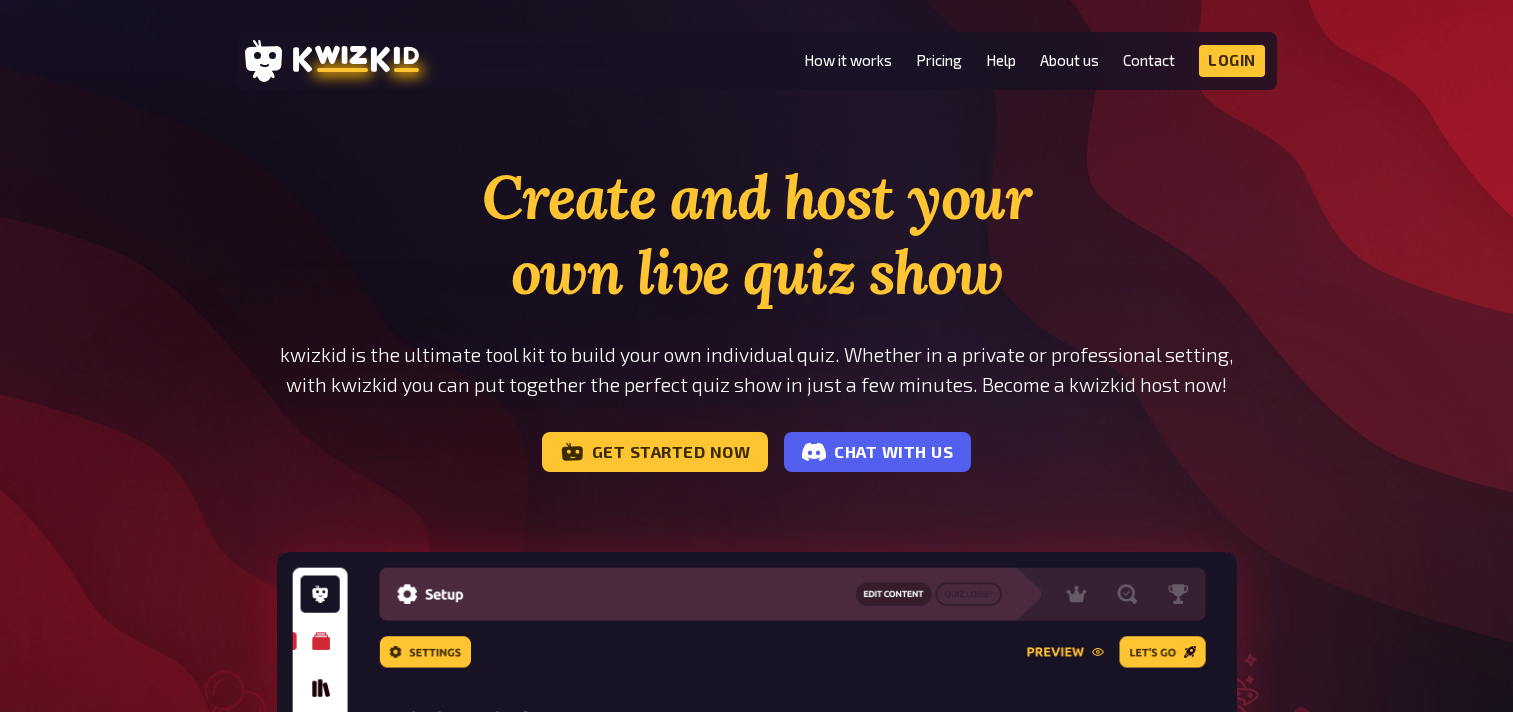 scroll, scrollTop: 0, scrollLeft: 0, axis: both 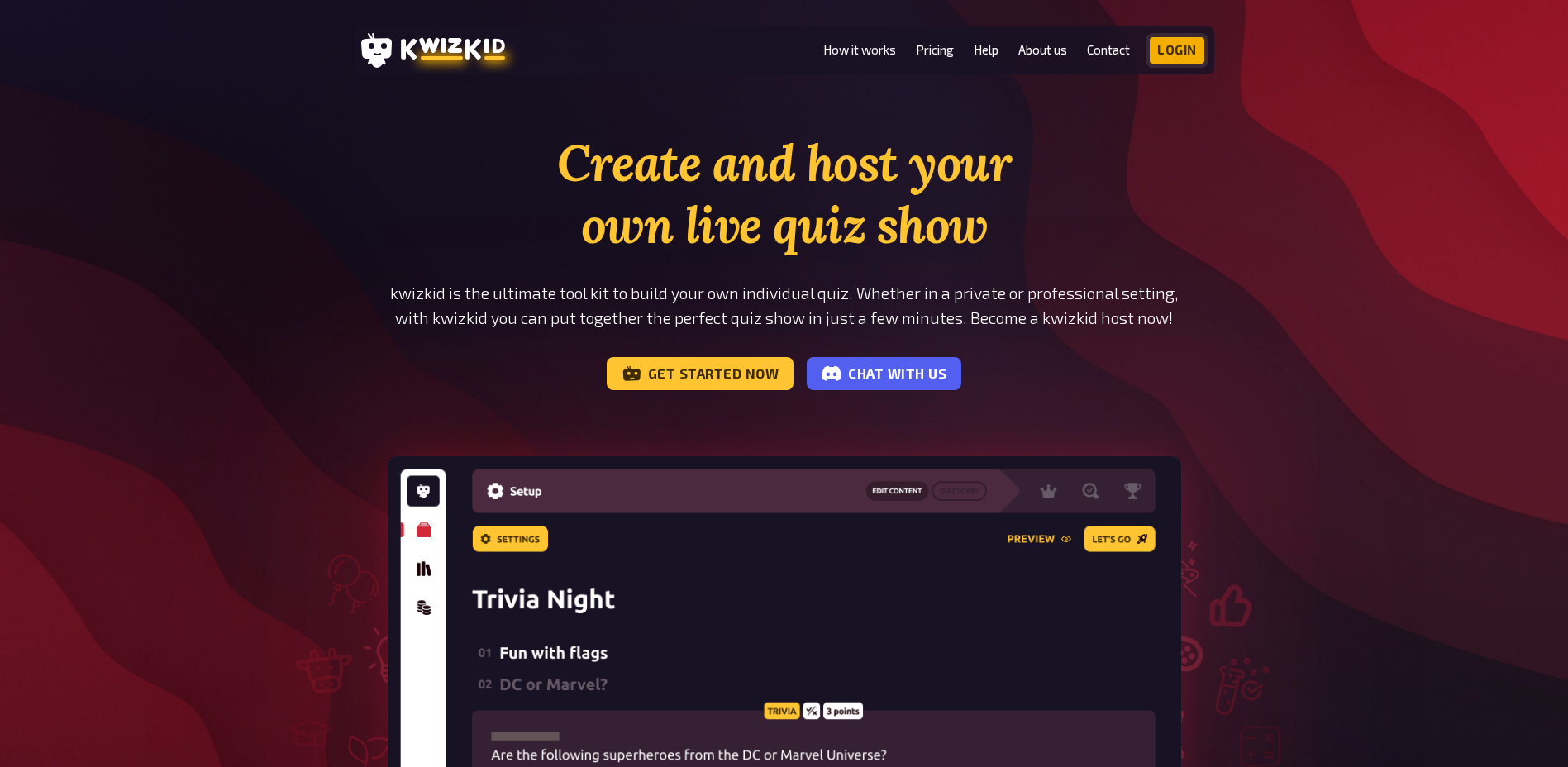 click on "Login" at bounding box center (1177, 50) 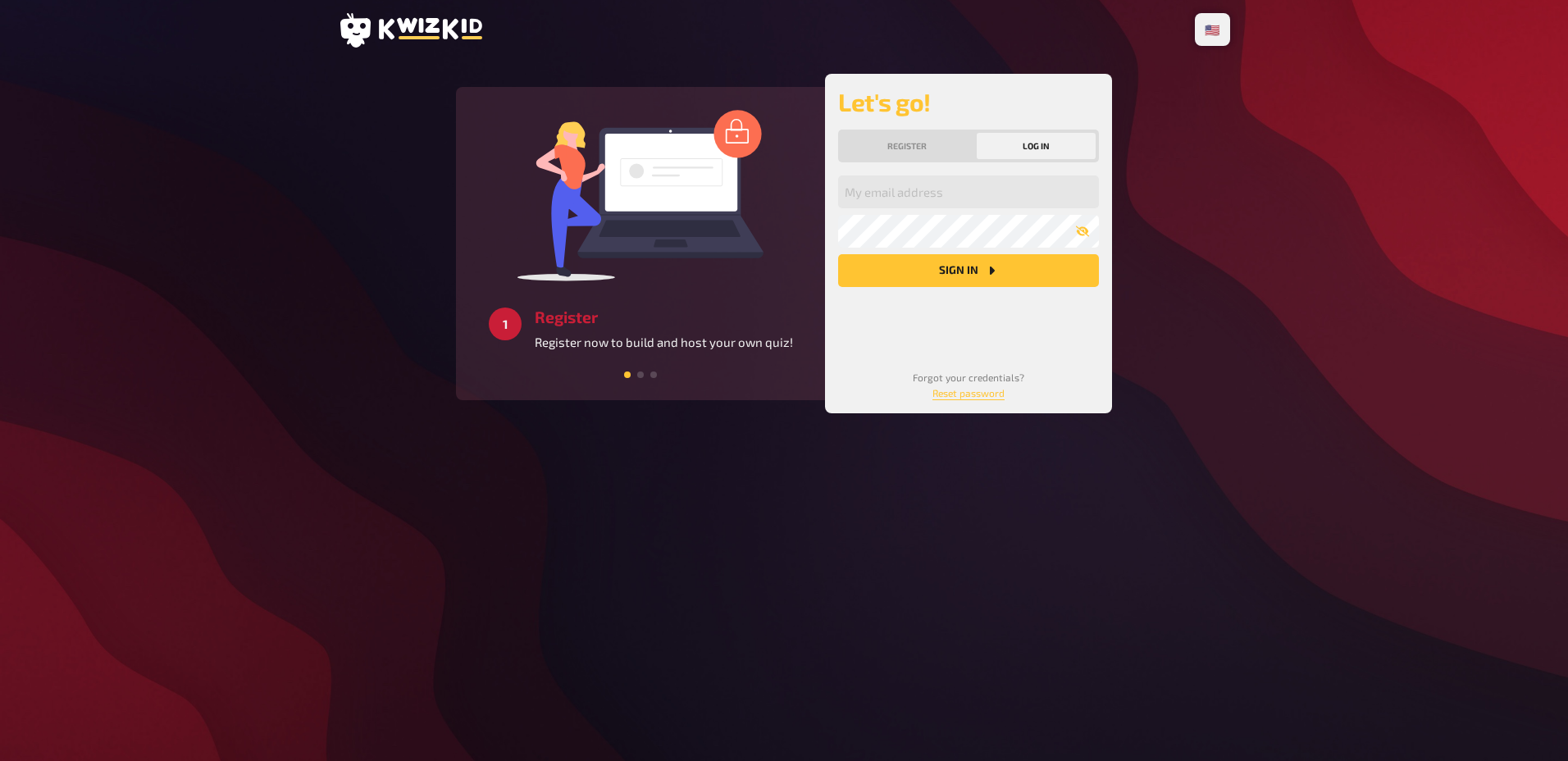 scroll, scrollTop: 0, scrollLeft: 0, axis: both 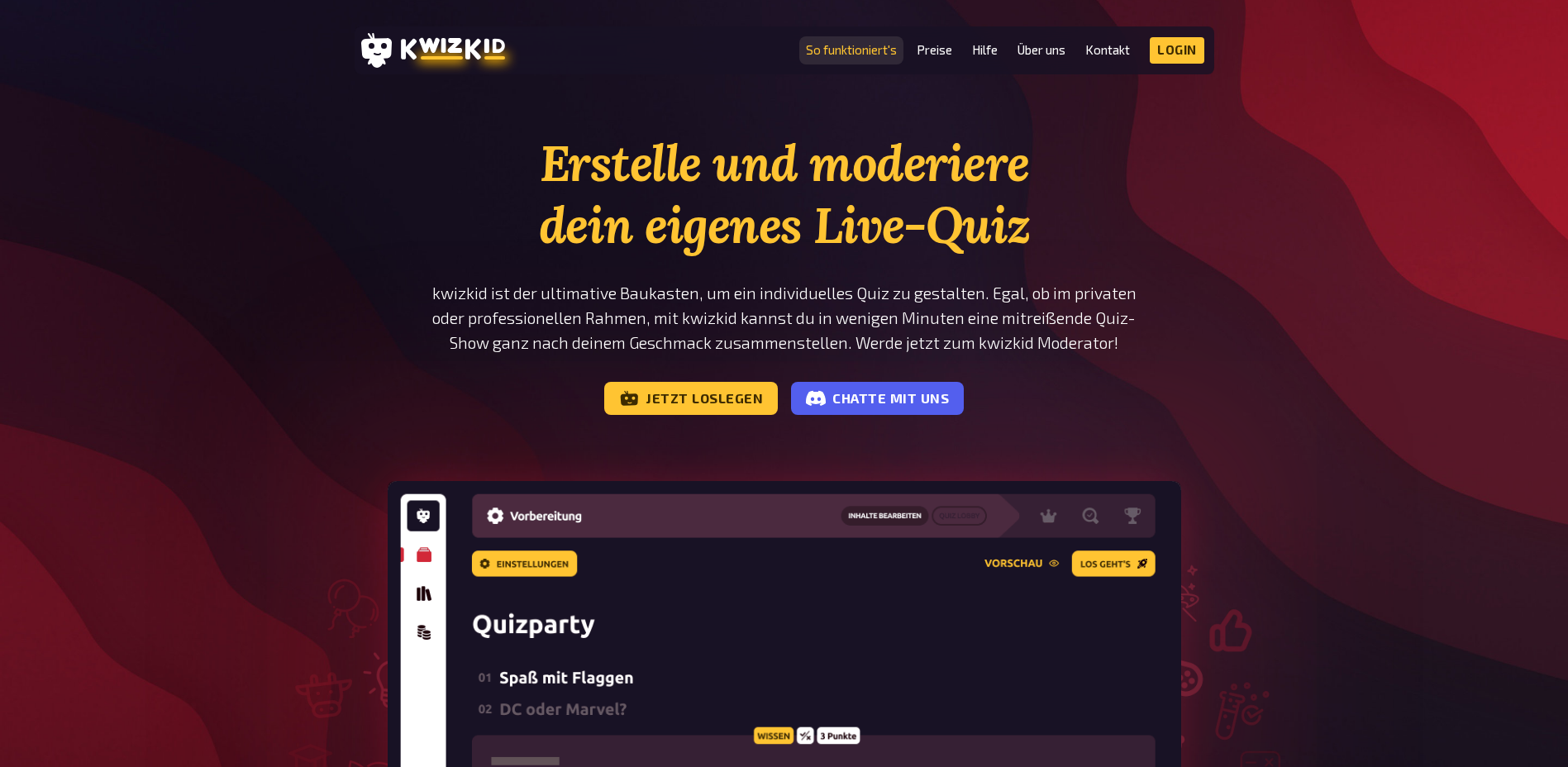 click on "So funktioniert's" at bounding box center [851, 50] 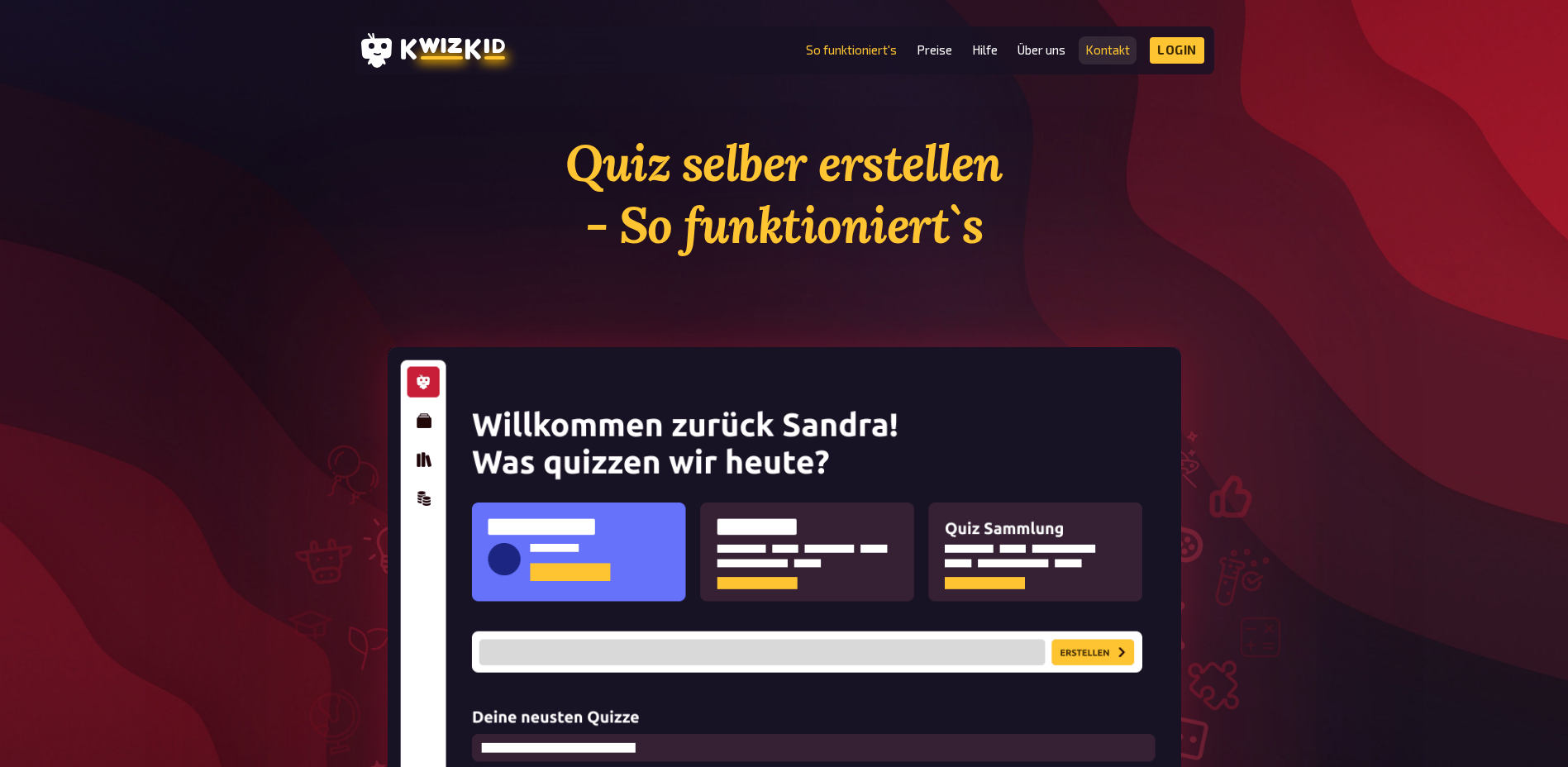 click on "Kontakt" at bounding box center [1108, 50] 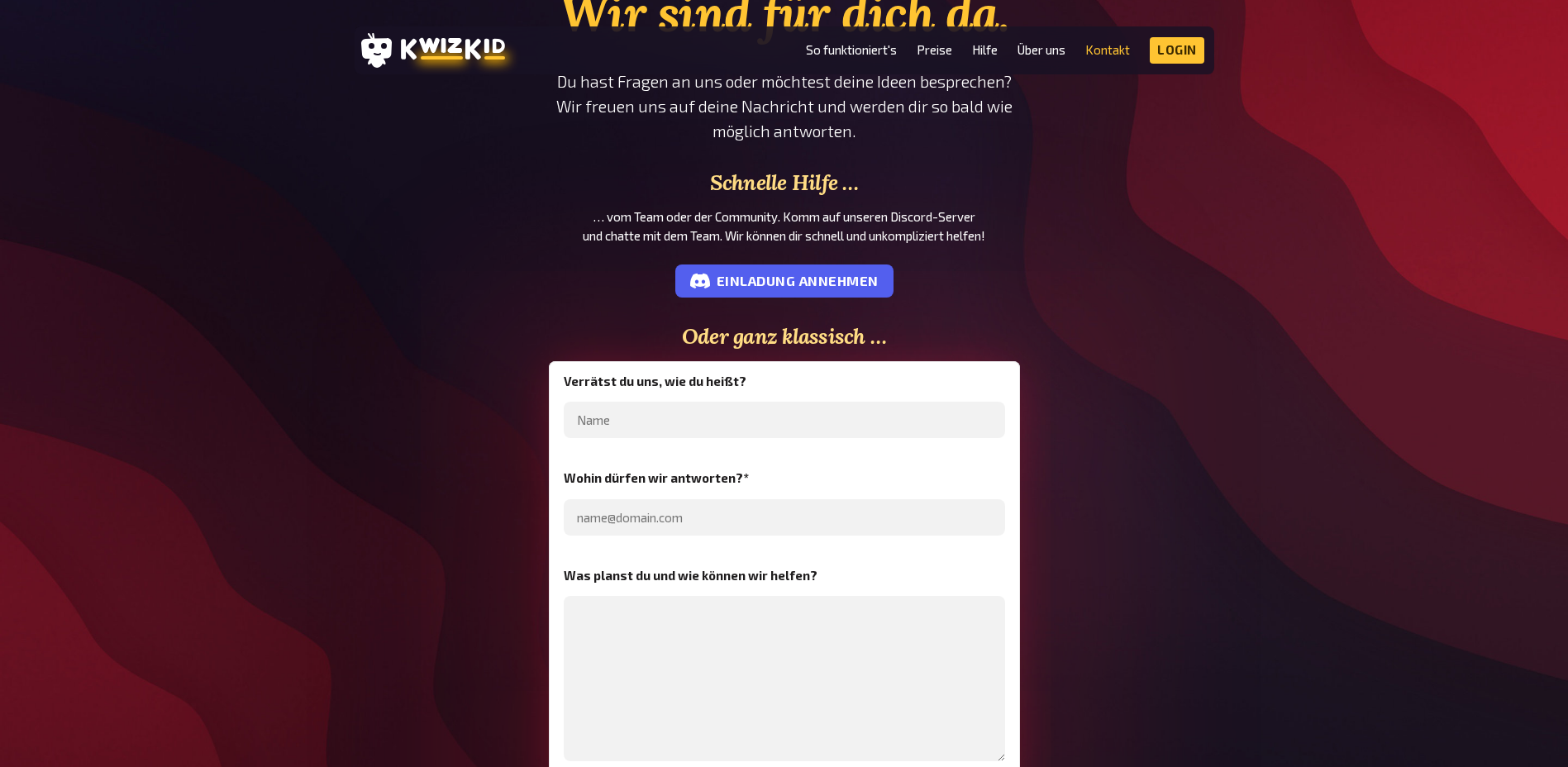 scroll, scrollTop: 145, scrollLeft: 0, axis: vertical 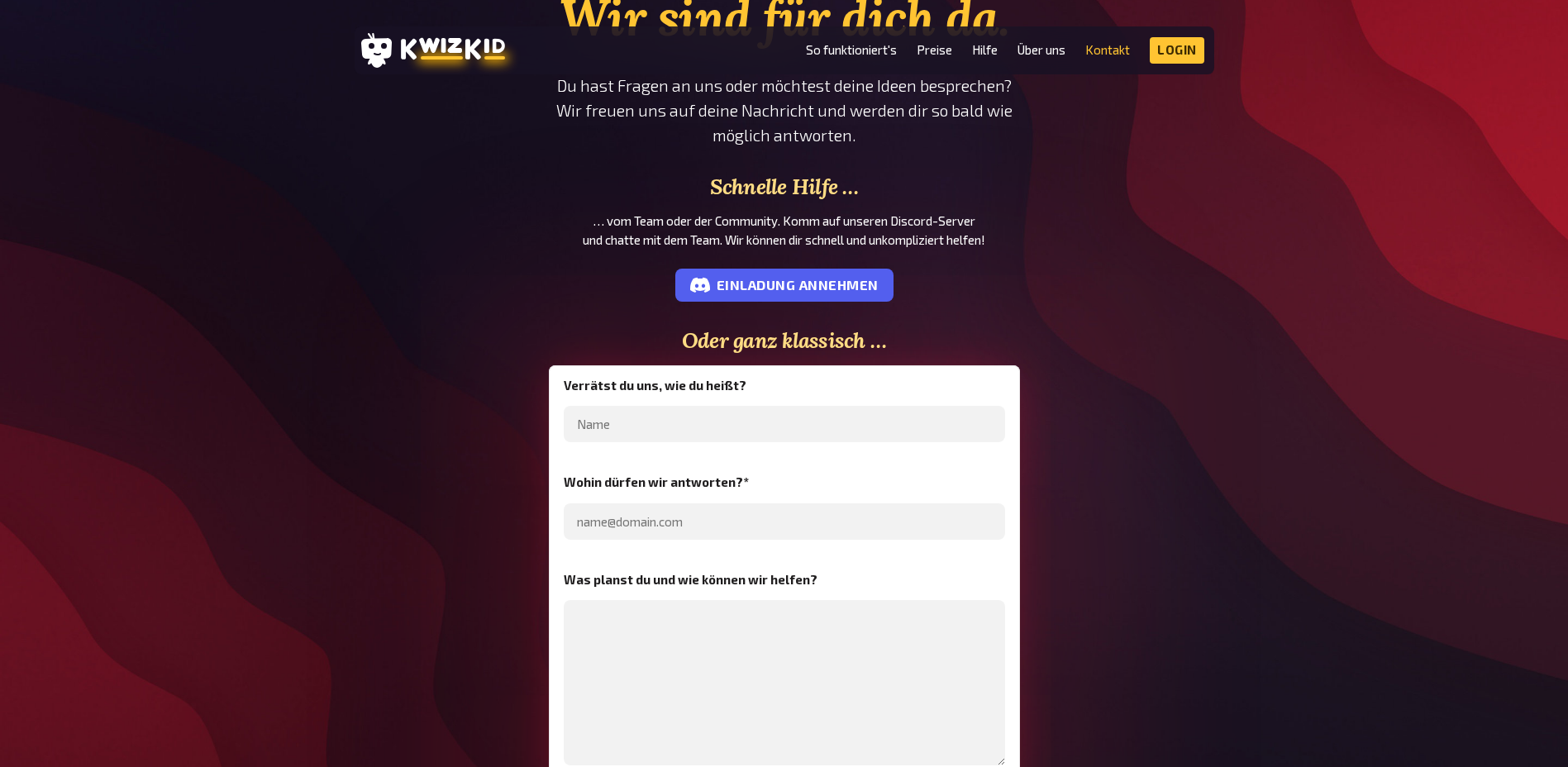 click on "Wir sind für dich da. Du hast Fragen an uns oder möchtest deine Ideen besprechen?
Wir freuen uns auf deine Nachricht und werden dir so bald wie möglich antworten. Schnelle Hilfe … … vom Team oder der Community. Komm auf unseren Discord-Server und chatte mit dem Team. Wir können dir schnell und unkompliziert helfen! Einladung annehmen Oder ganz klassisch … Verrätst du uns, wie du heißt? Wohin dürfen wir antworten?  * Was planst du und wie können wir helfen? Abschicken" at bounding box center (784, 482) 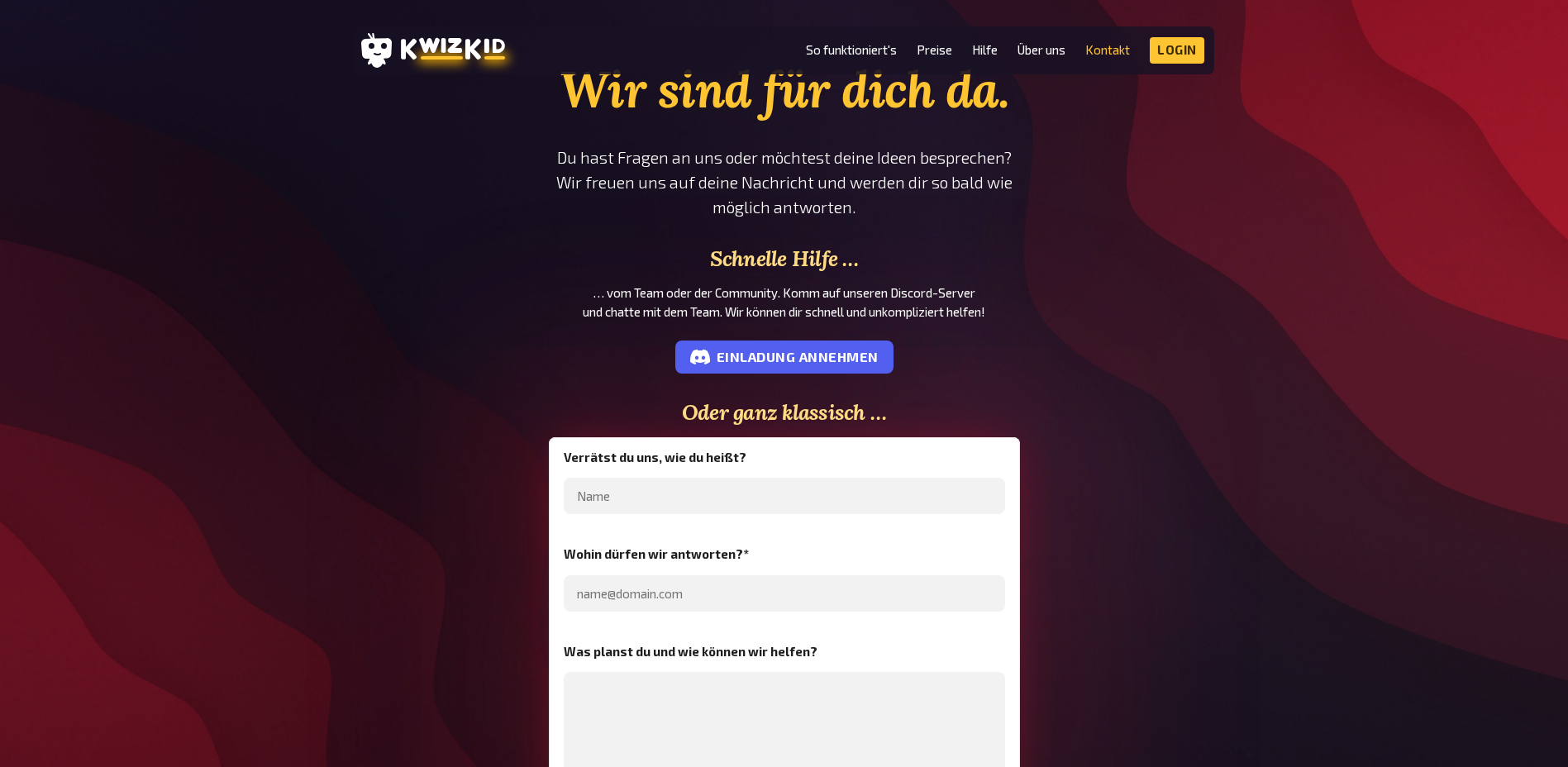 scroll, scrollTop: 0, scrollLeft: 0, axis: both 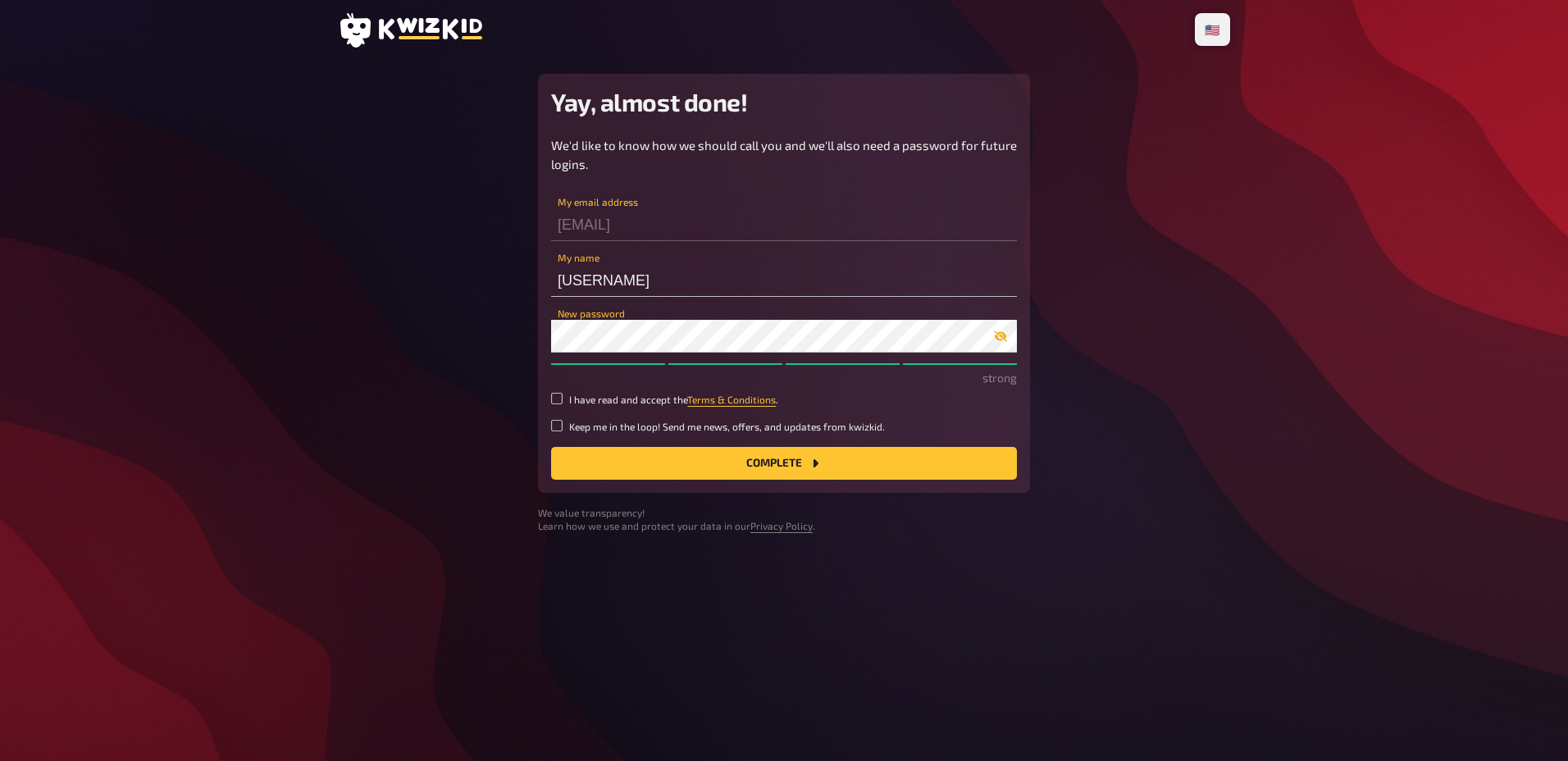 click 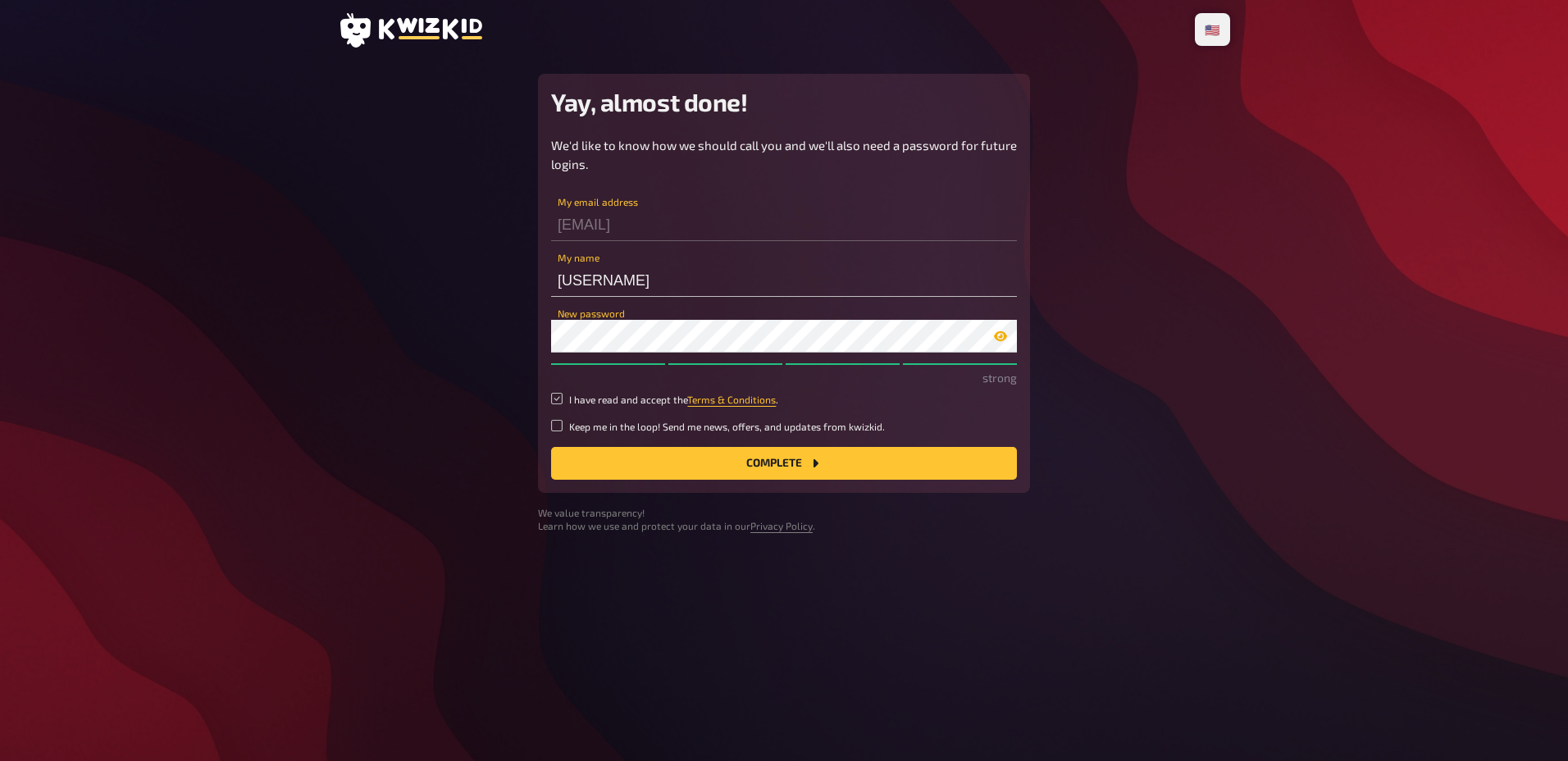 click on "I have read and accept the  Terms & Conditions ." at bounding box center (557, 399) 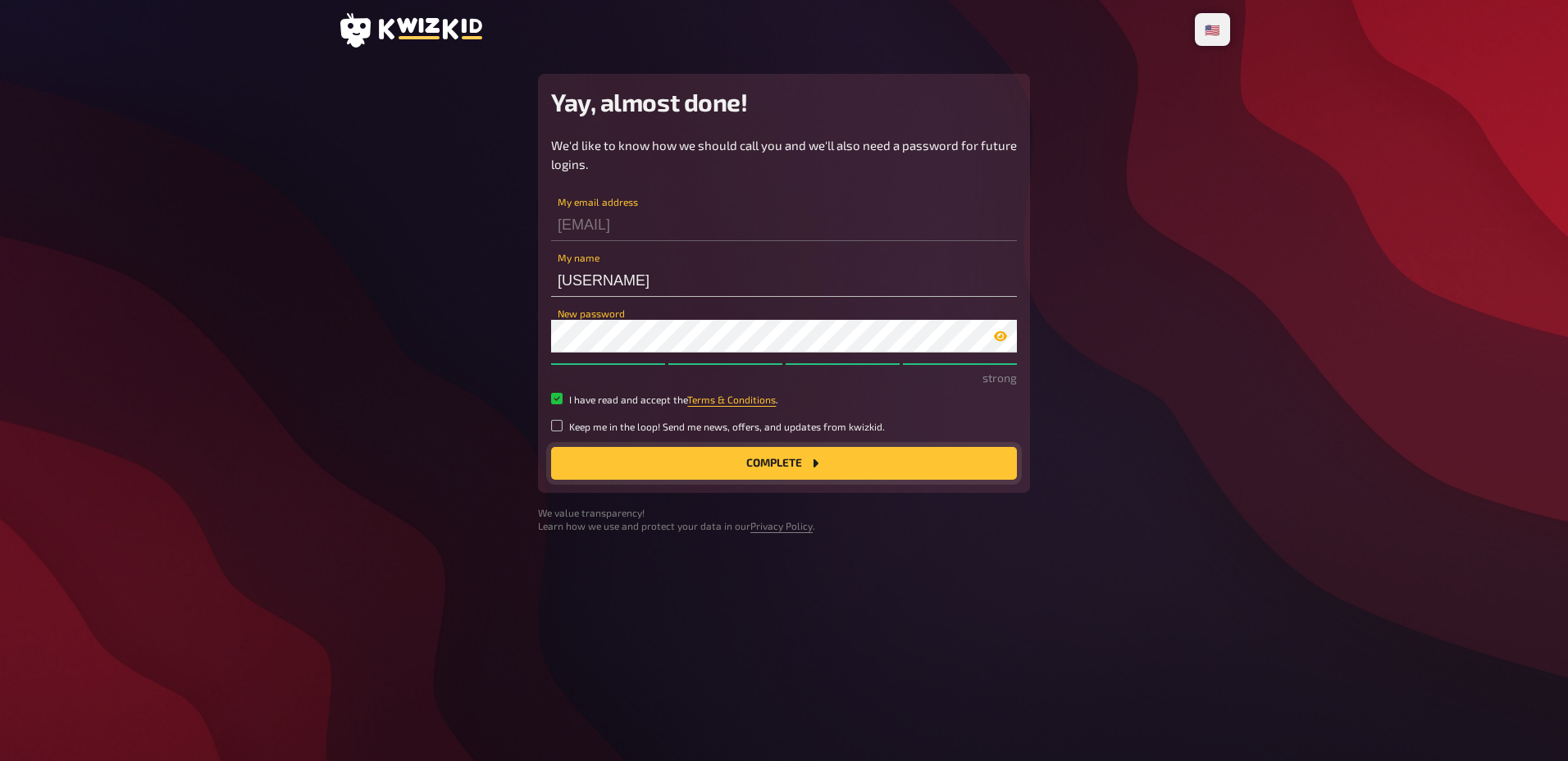 click on "Complete" at bounding box center (784, 463) 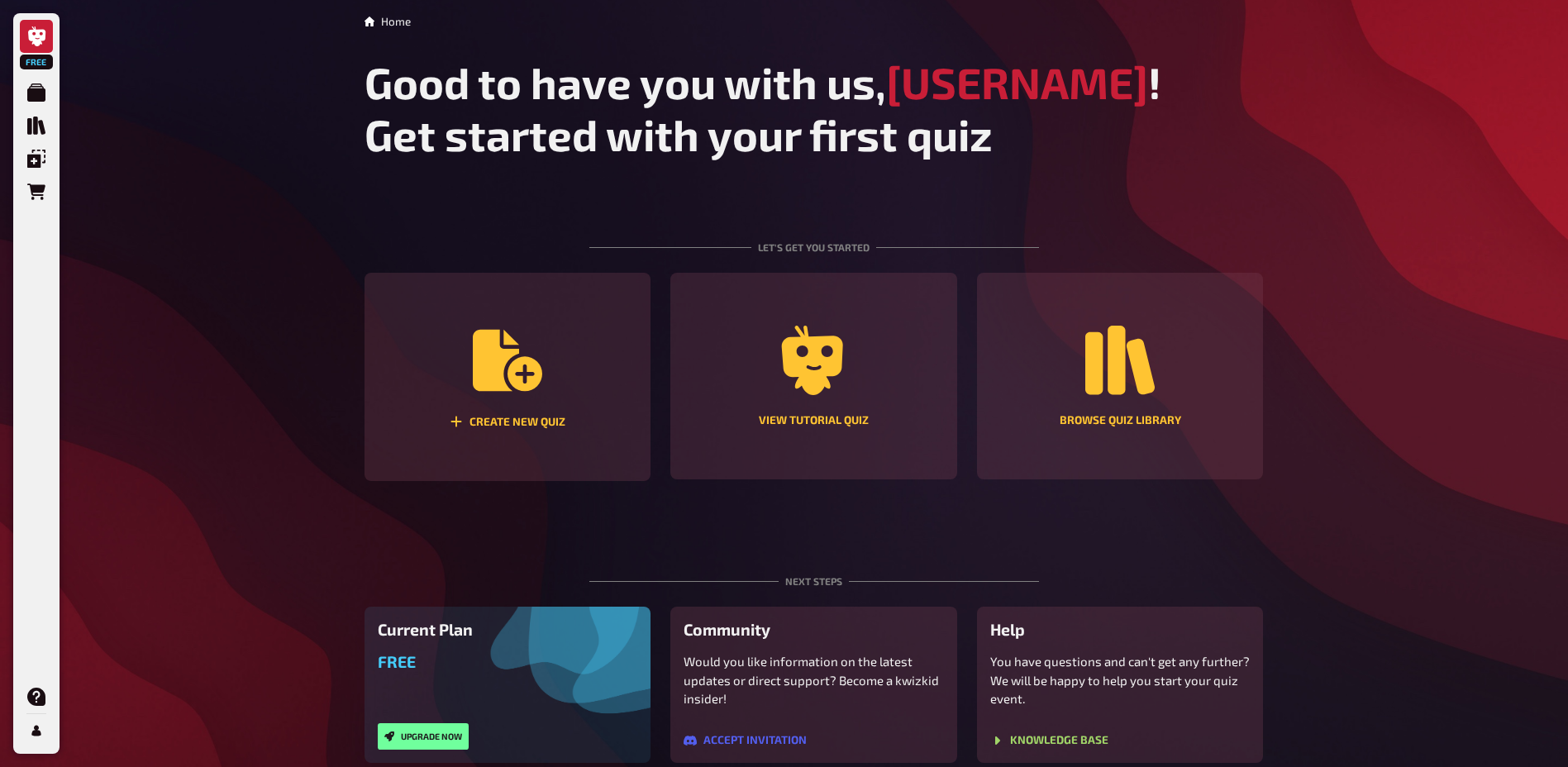 click on "Home Good to have you with us, [USERNAME] ! Get started with your first quiz Let's get you started Create new quiz View tutorial quiz Browse Quiz Library Next steps Current Plan Free Upgrade now Community Would you like information on the latest updates or direct support? Become a kwizkid insider! Accept invitation Help You have questions and can't get any further? We will be happy to help you start your quiz event. Knowledge Base" at bounding box center (814, 388) 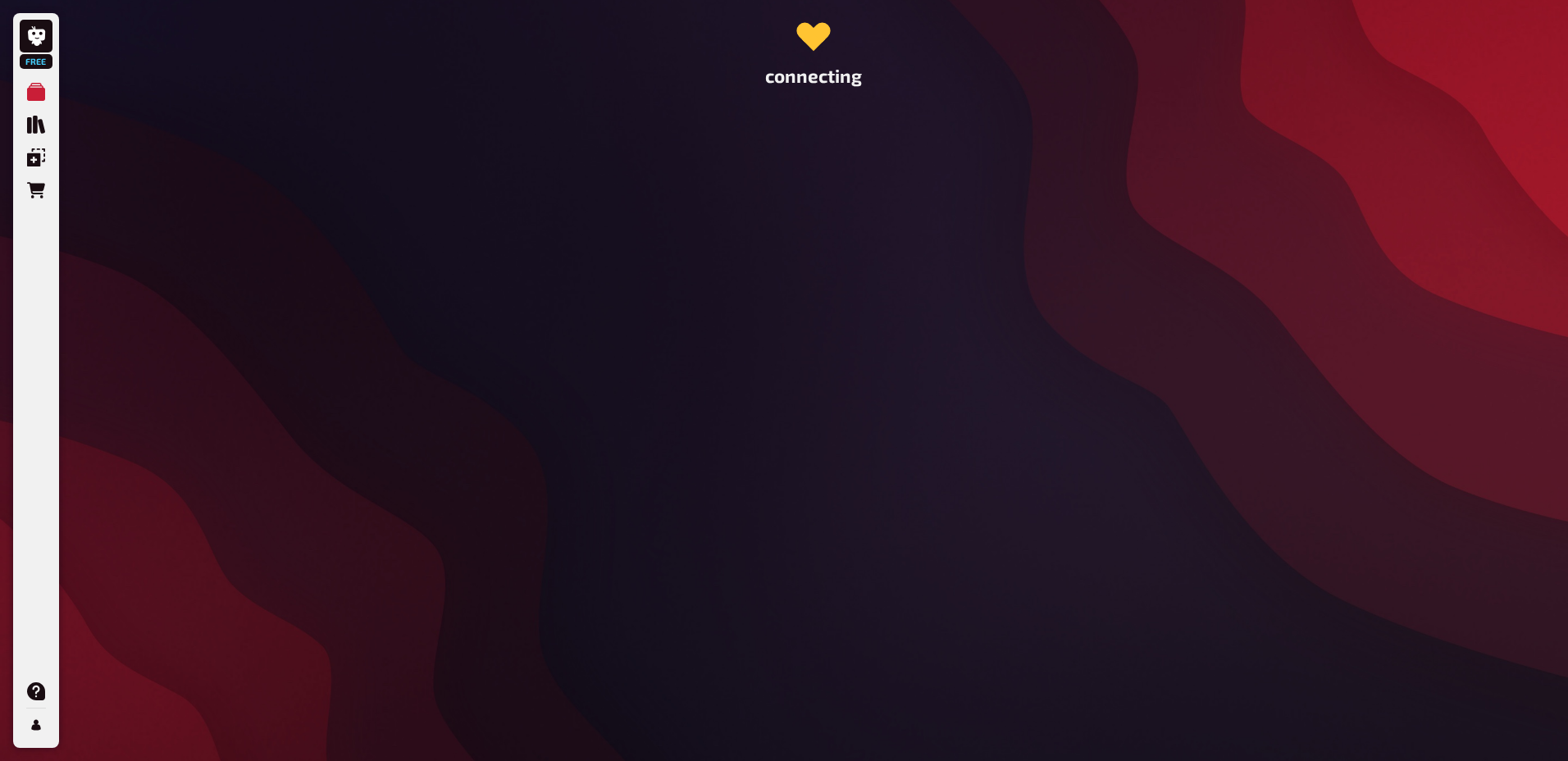 scroll, scrollTop: 0, scrollLeft: 0, axis: both 